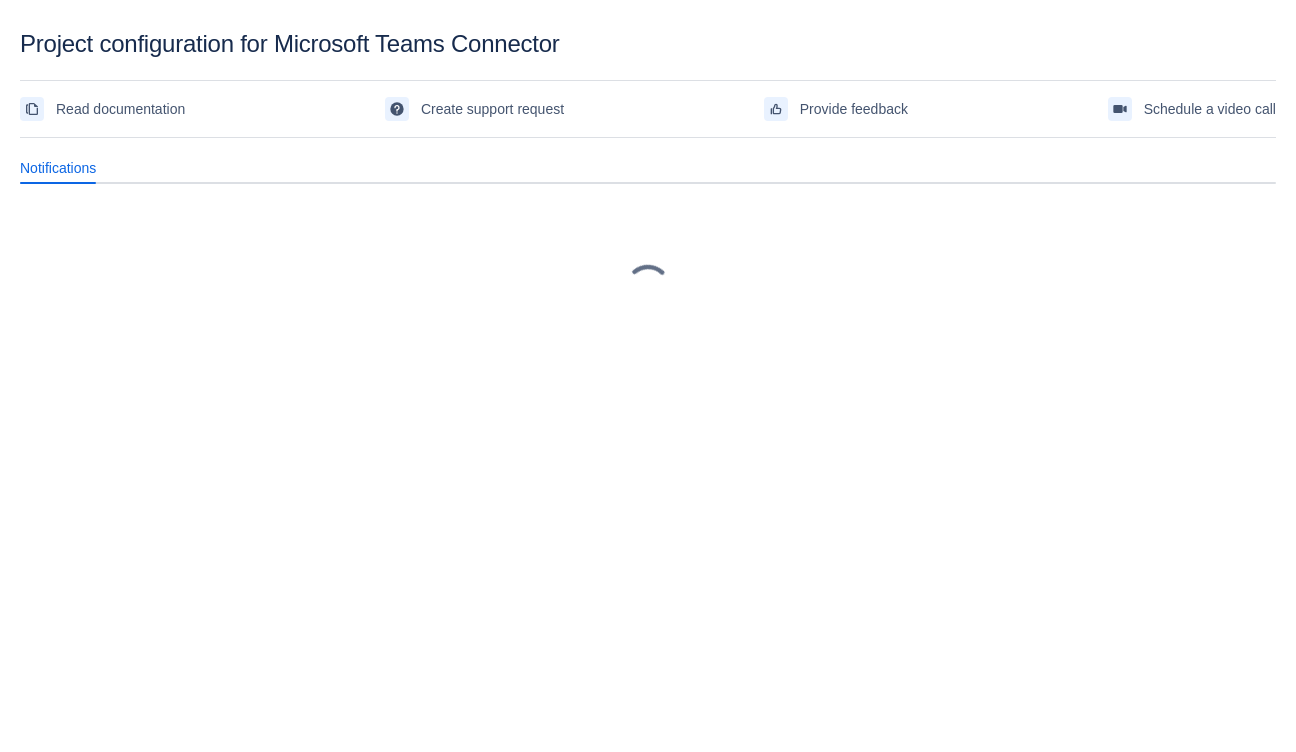 scroll, scrollTop: 0, scrollLeft: 0, axis: both 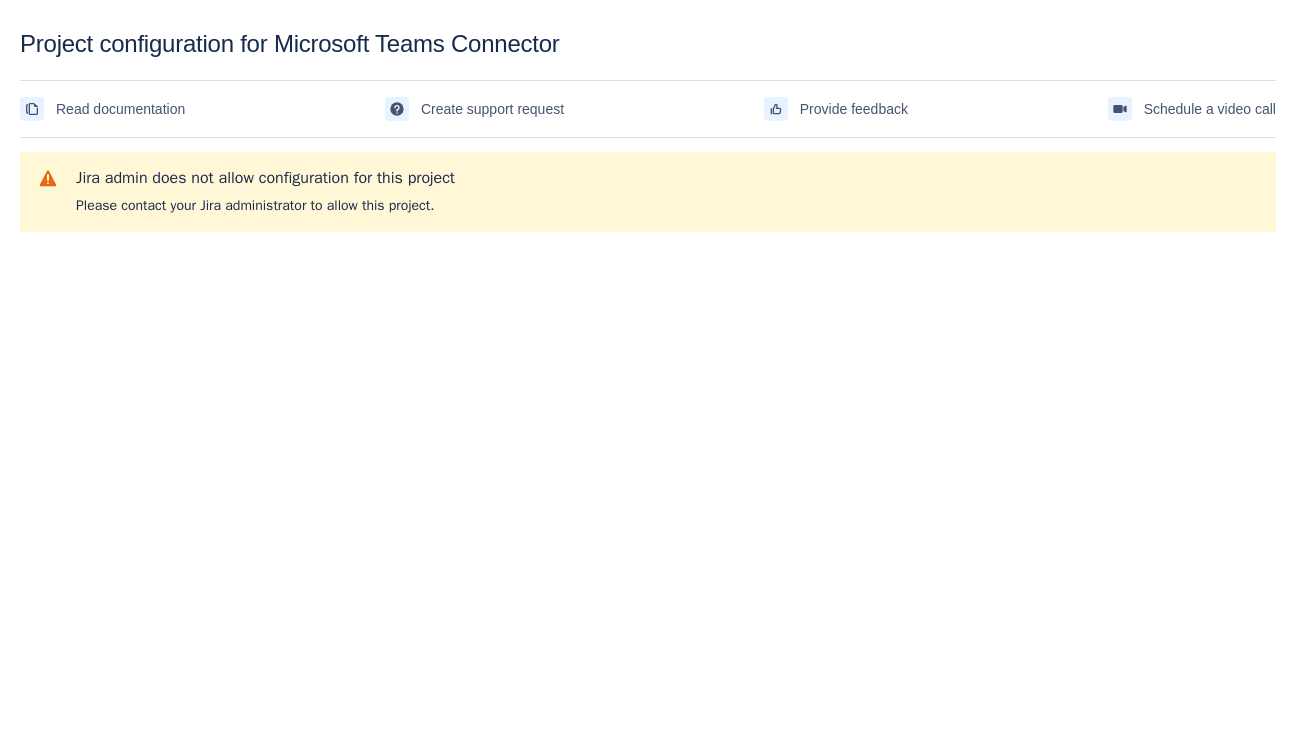 click on "Project configuration for Microsoft Teams Connector Read documentation Create support request Provide feedback Schedule a video call   Please refresh the page and try again. If the issue persist please   contact support. Jira admin does not allow configuration for this project Please contact your Jira administrator to allow this project." at bounding box center (648, 376) 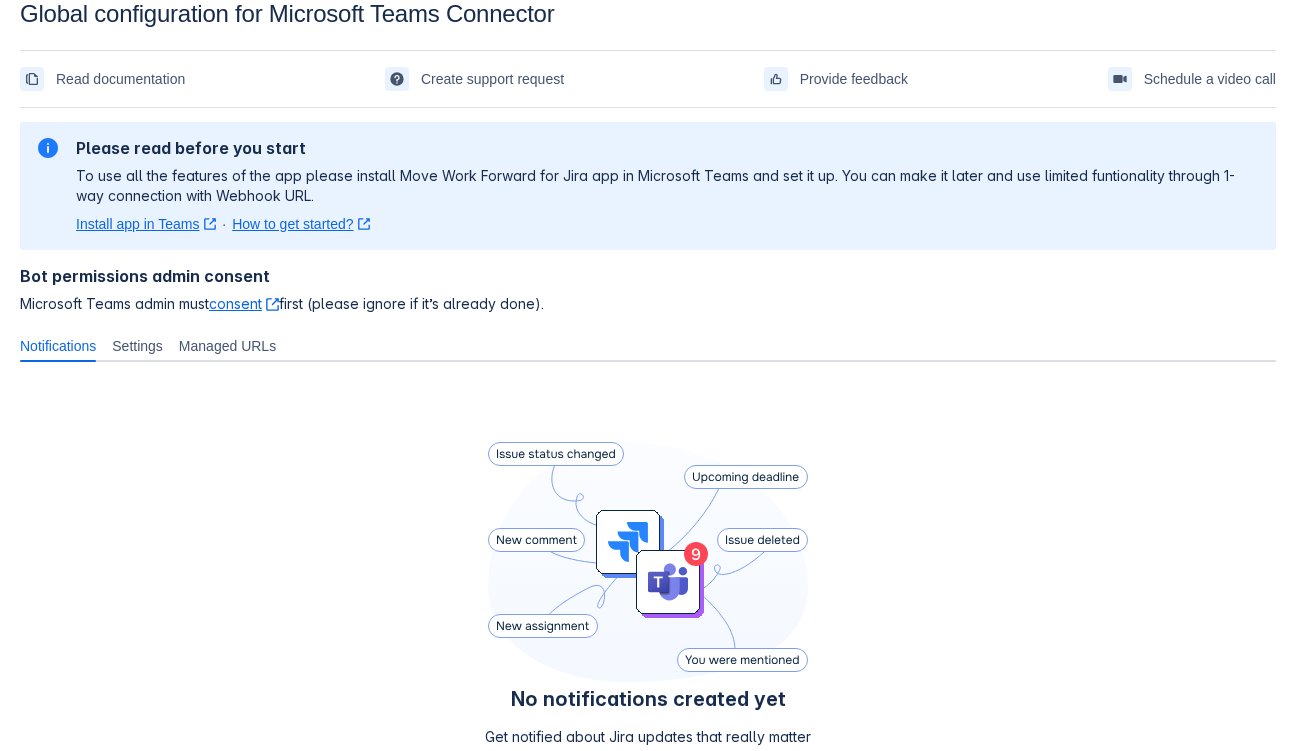 scroll, scrollTop: 228, scrollLeft: 0, axis: vertical 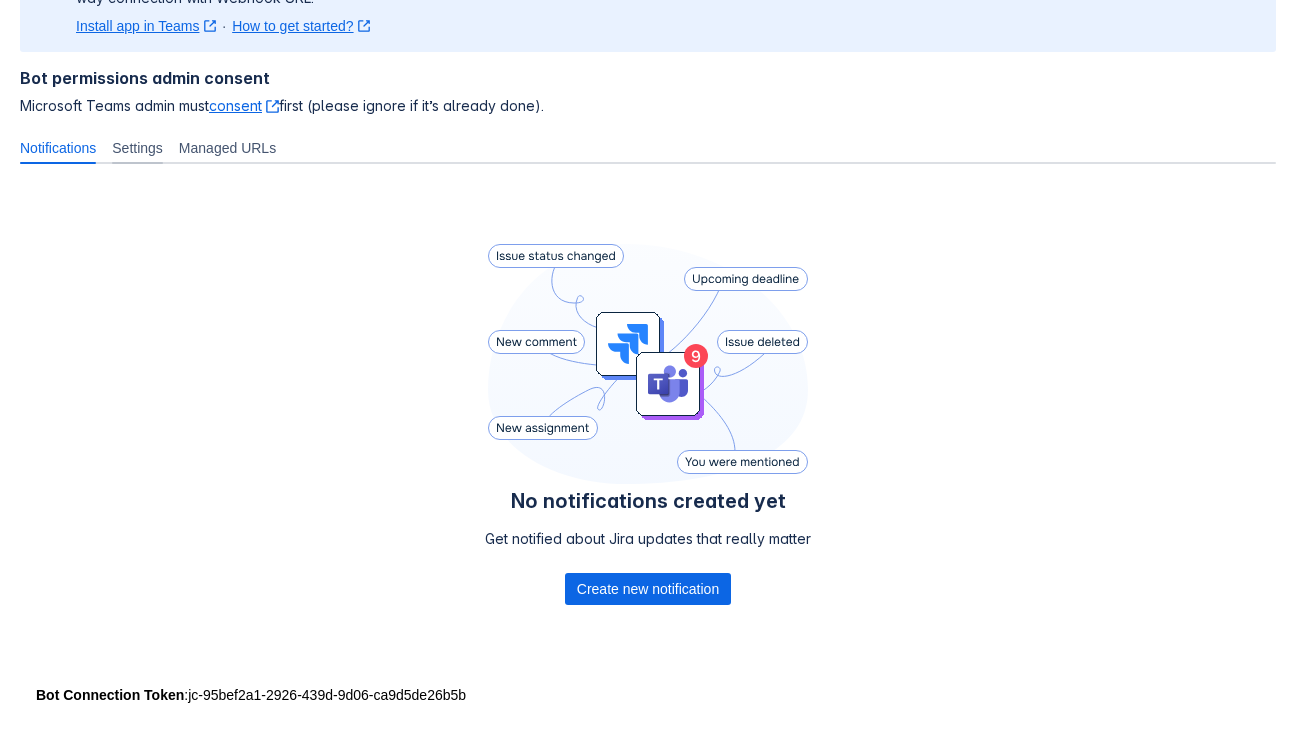 click on "Settings" at bounding box center (137, 148) 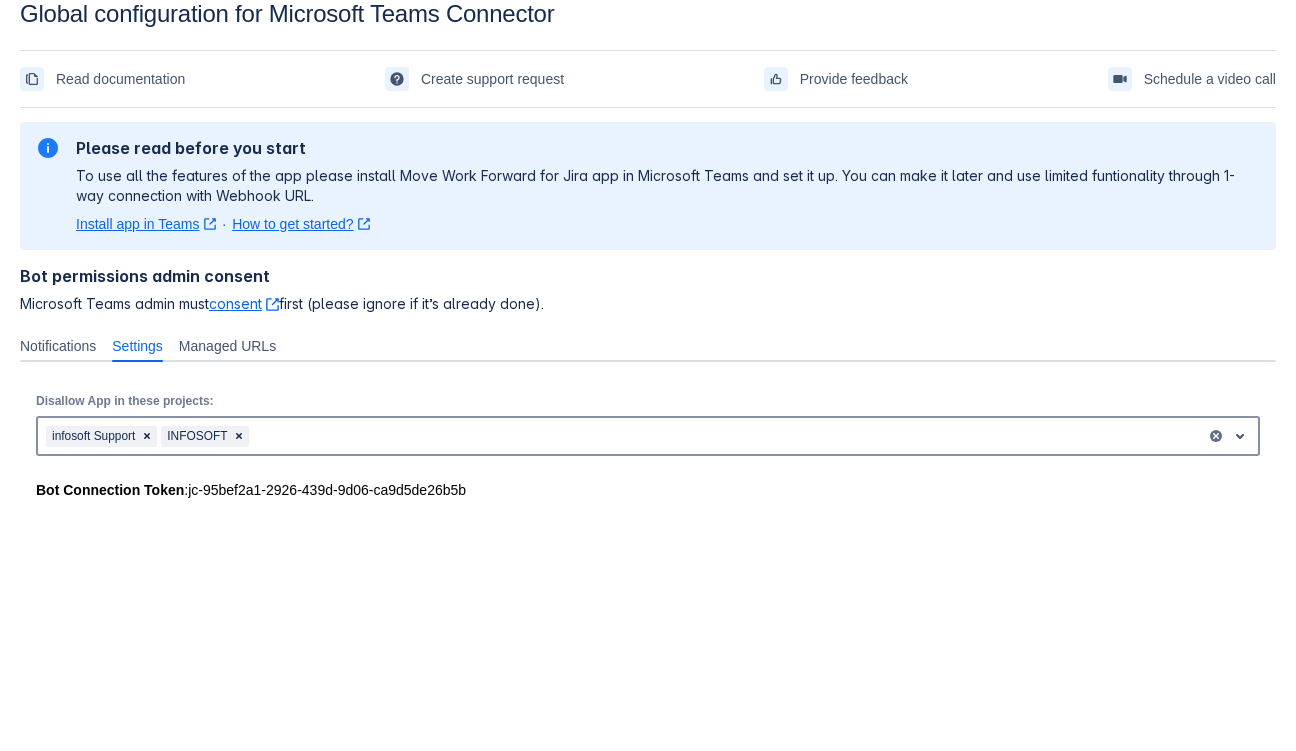 scroll, scrollTop: 30, scrollLeft: 0, axis: vertical 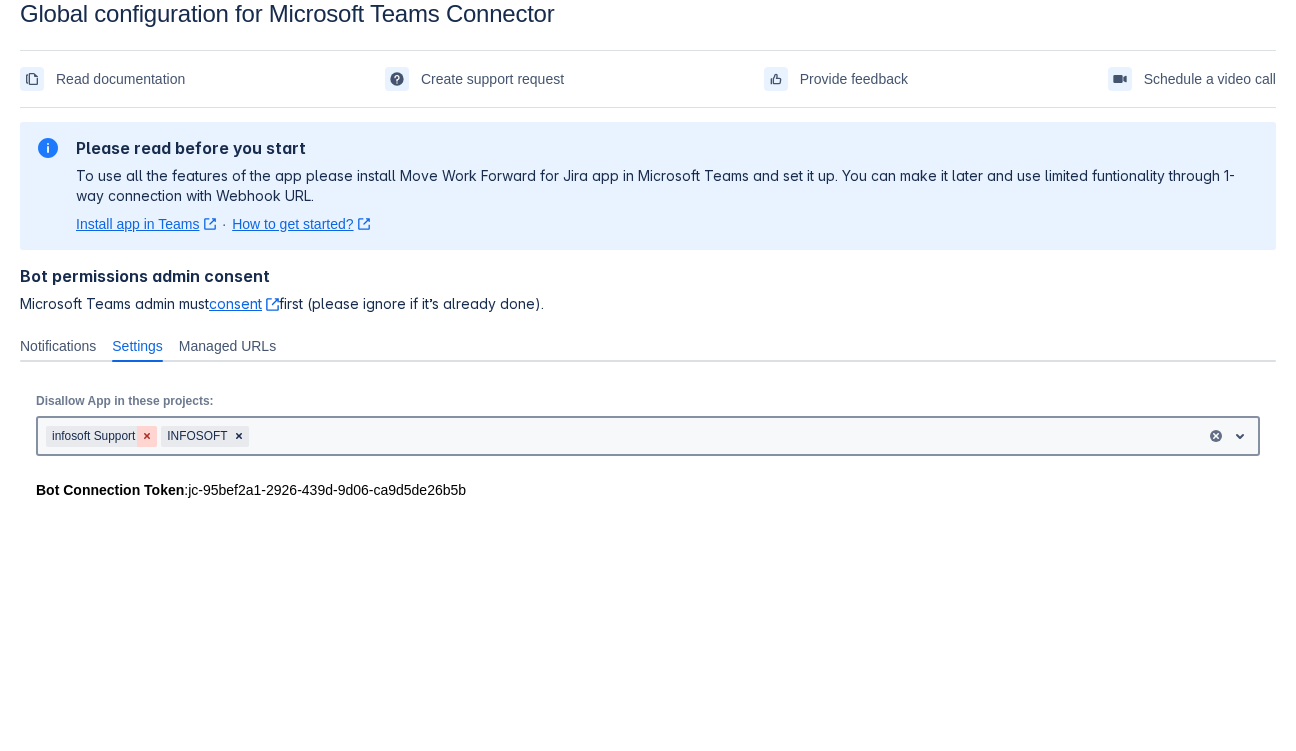click at bounding box center (147, 436) 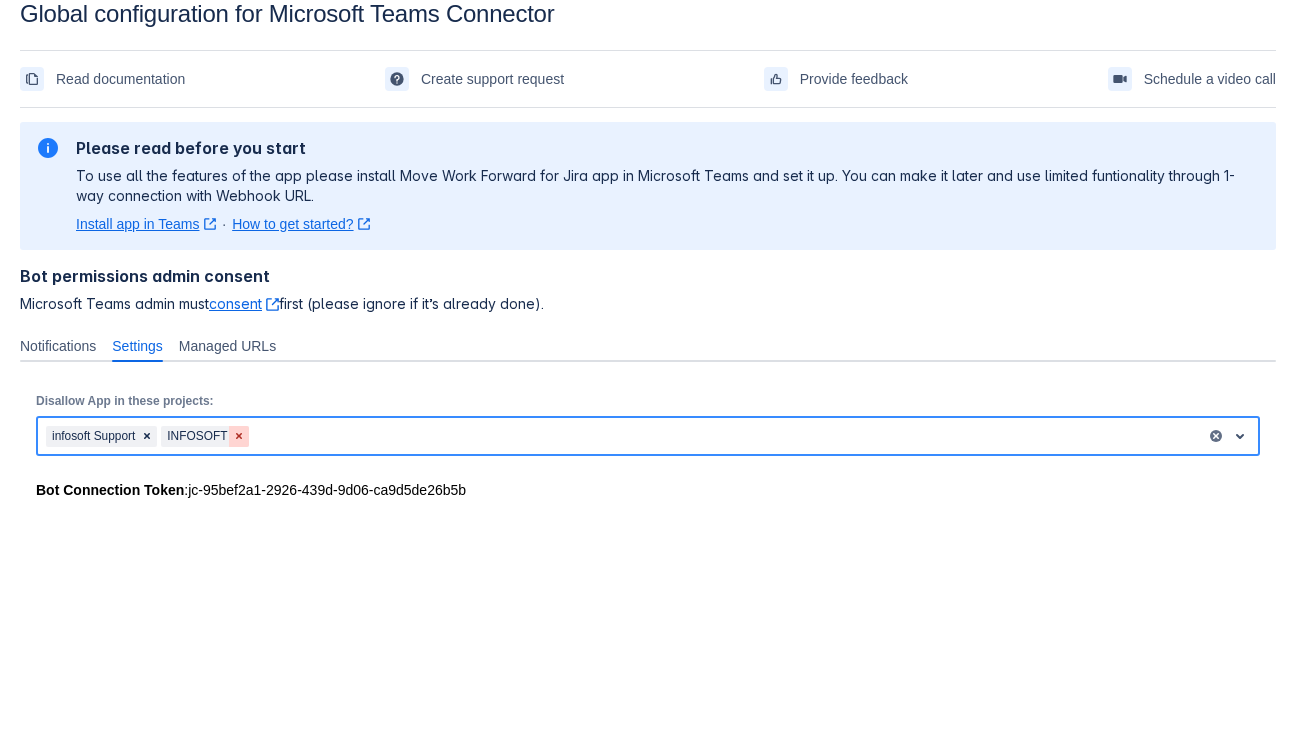 click at bounding box center (239, 436) 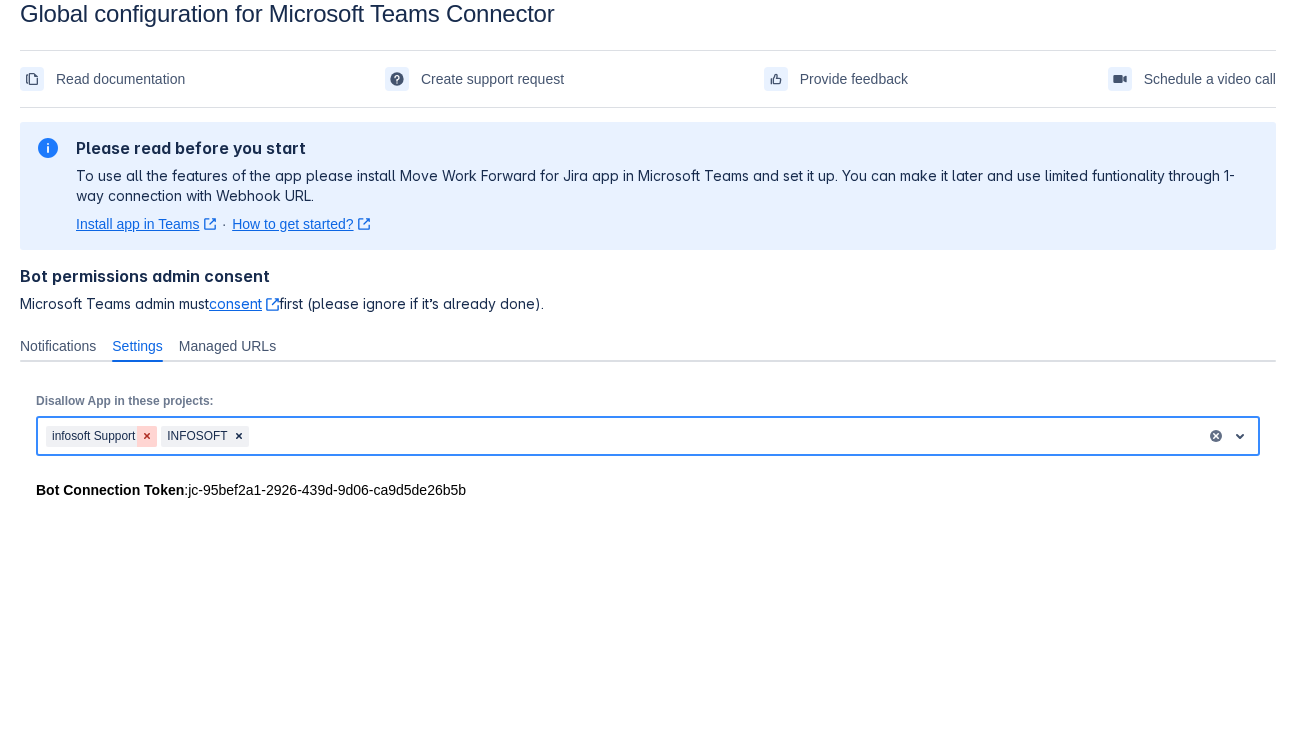 click at bounding box center (147, 436) 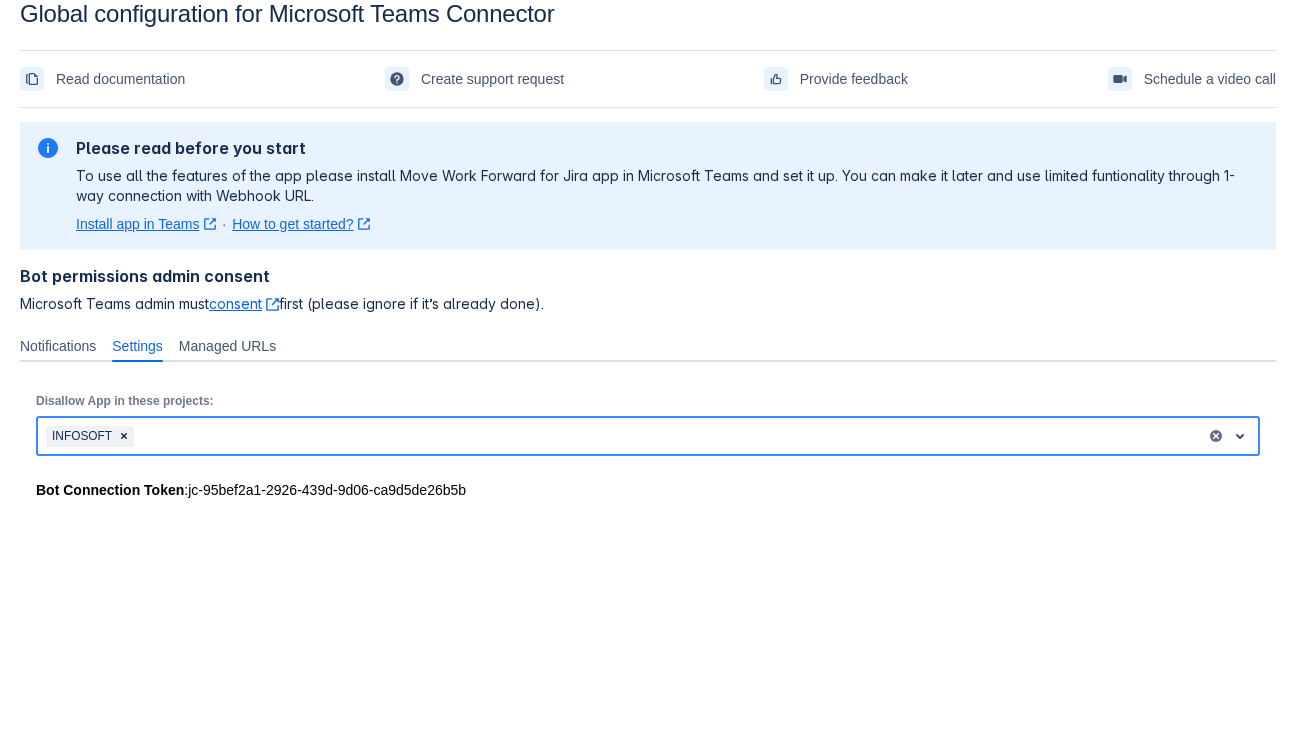 click at bounding box center (1240, 436) 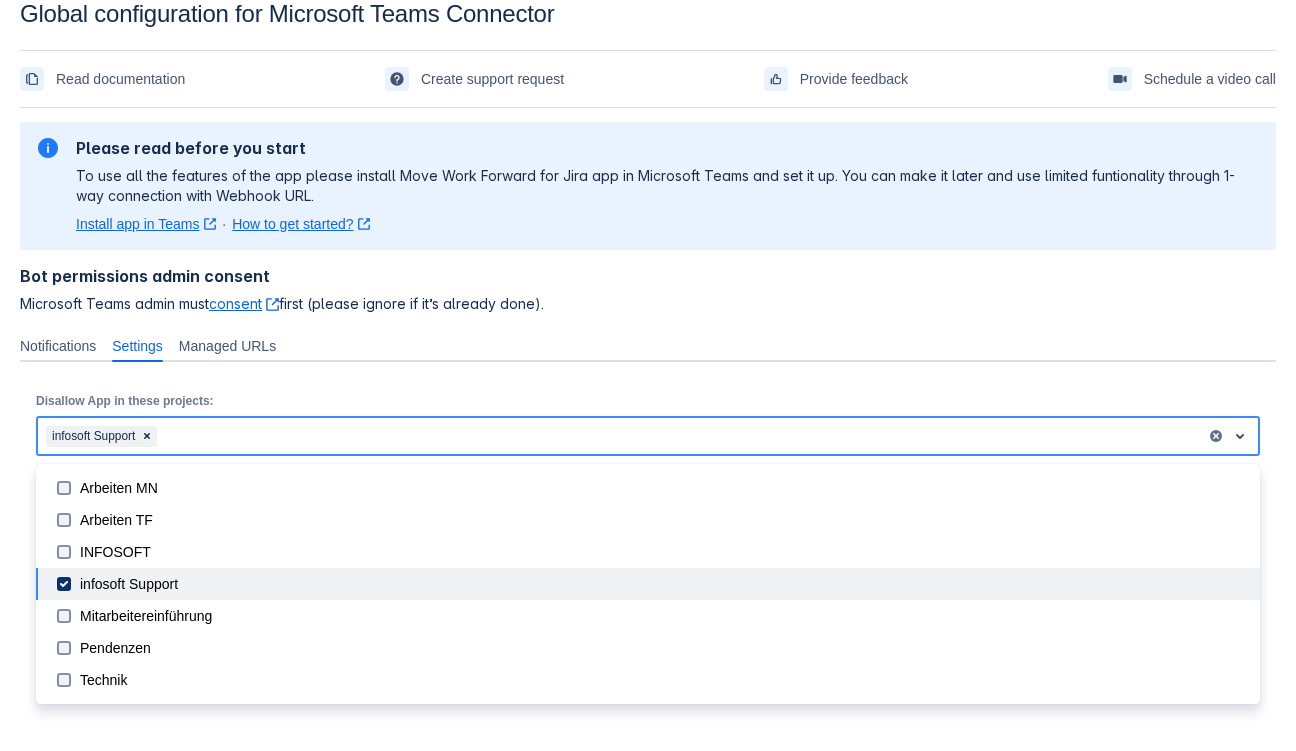 click on "infosoft Support" at bounding box center (664, 584) 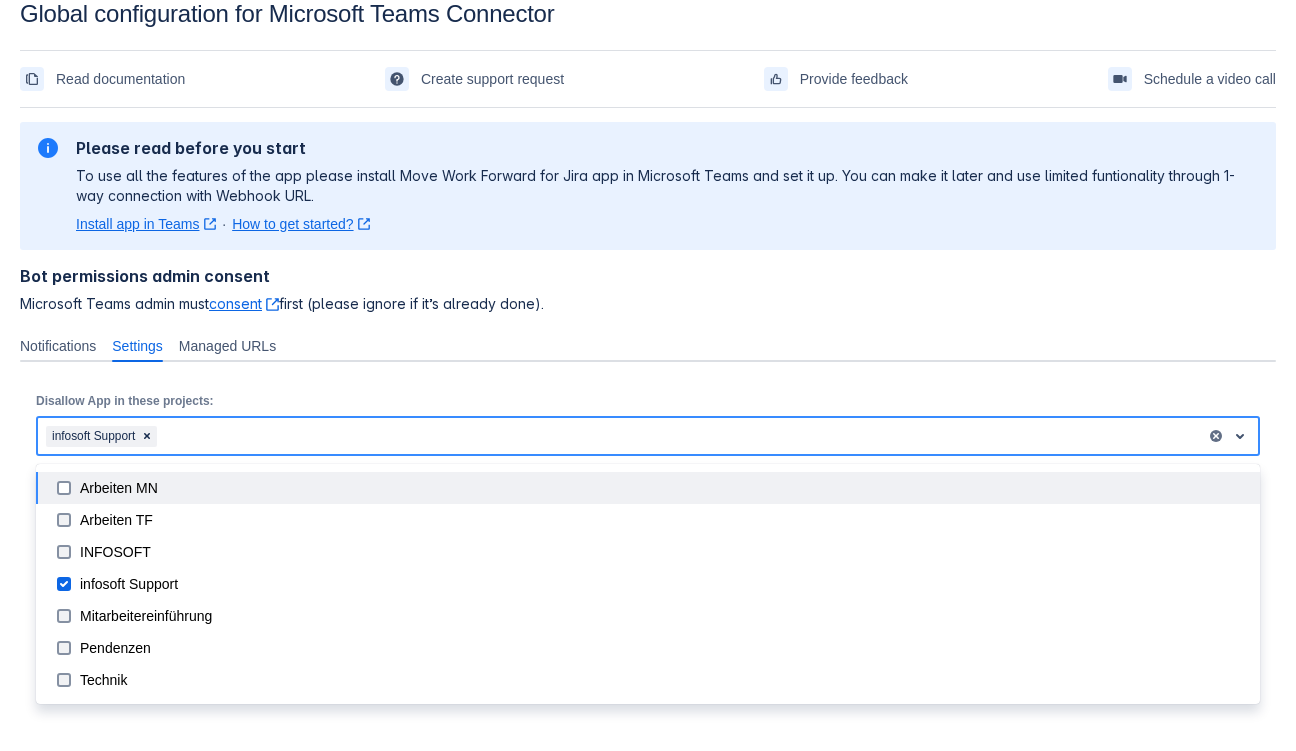 click on "Arbeiten MN" at bounding box center [664, 488] 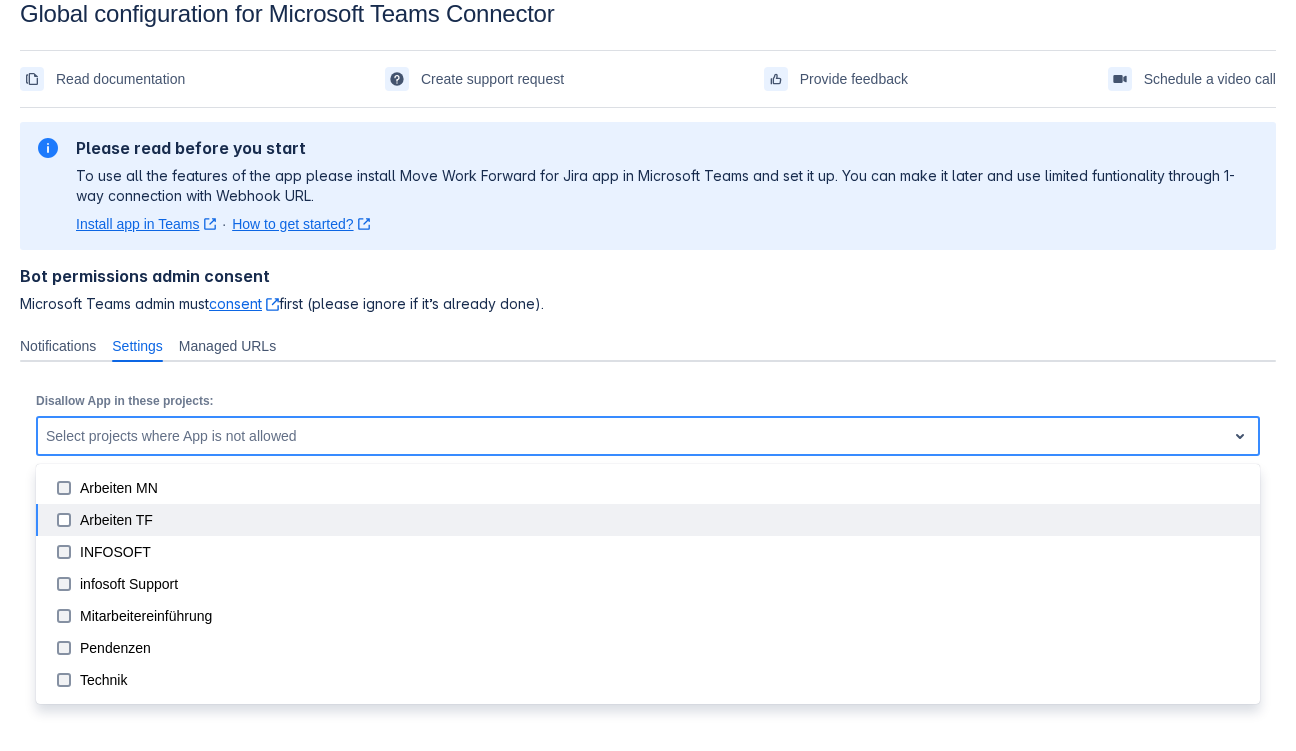 click on "Arbeiten TF" at bounding box center [664, 520] 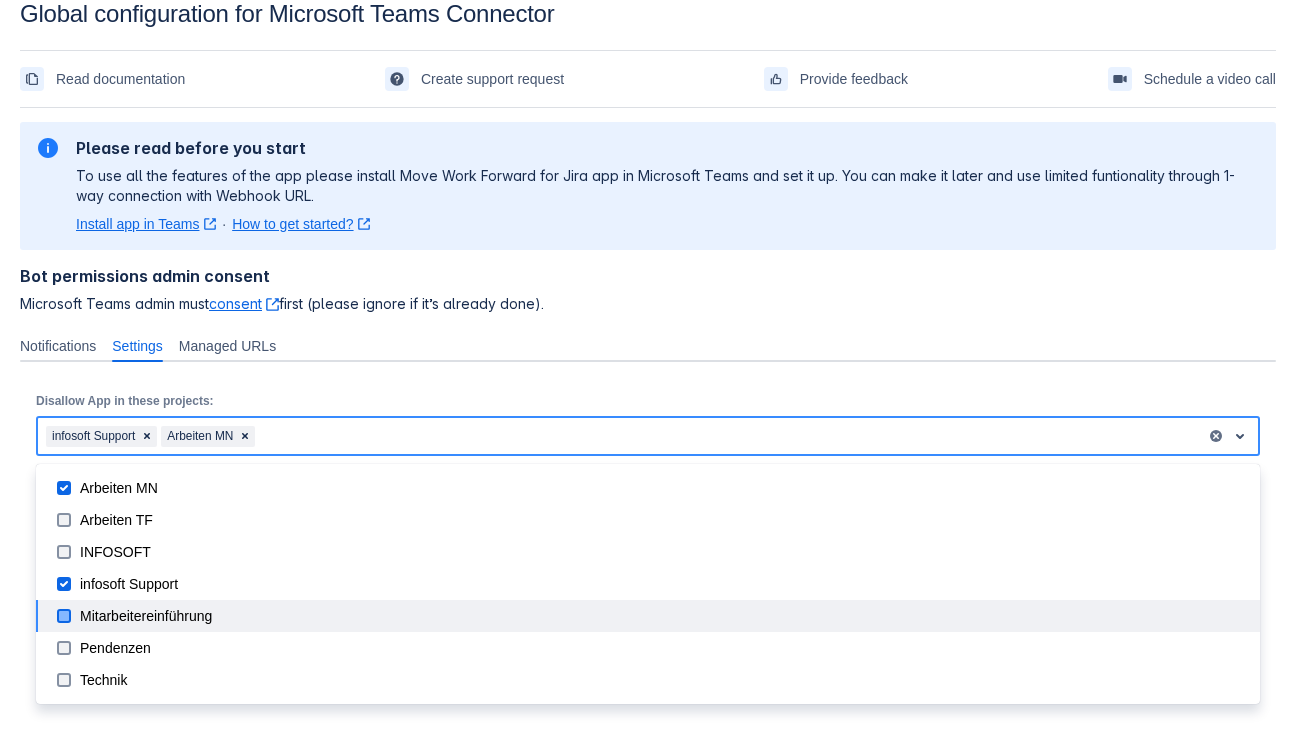 click on "Mitarbeitereinführung" at bounding box center [664, 616] 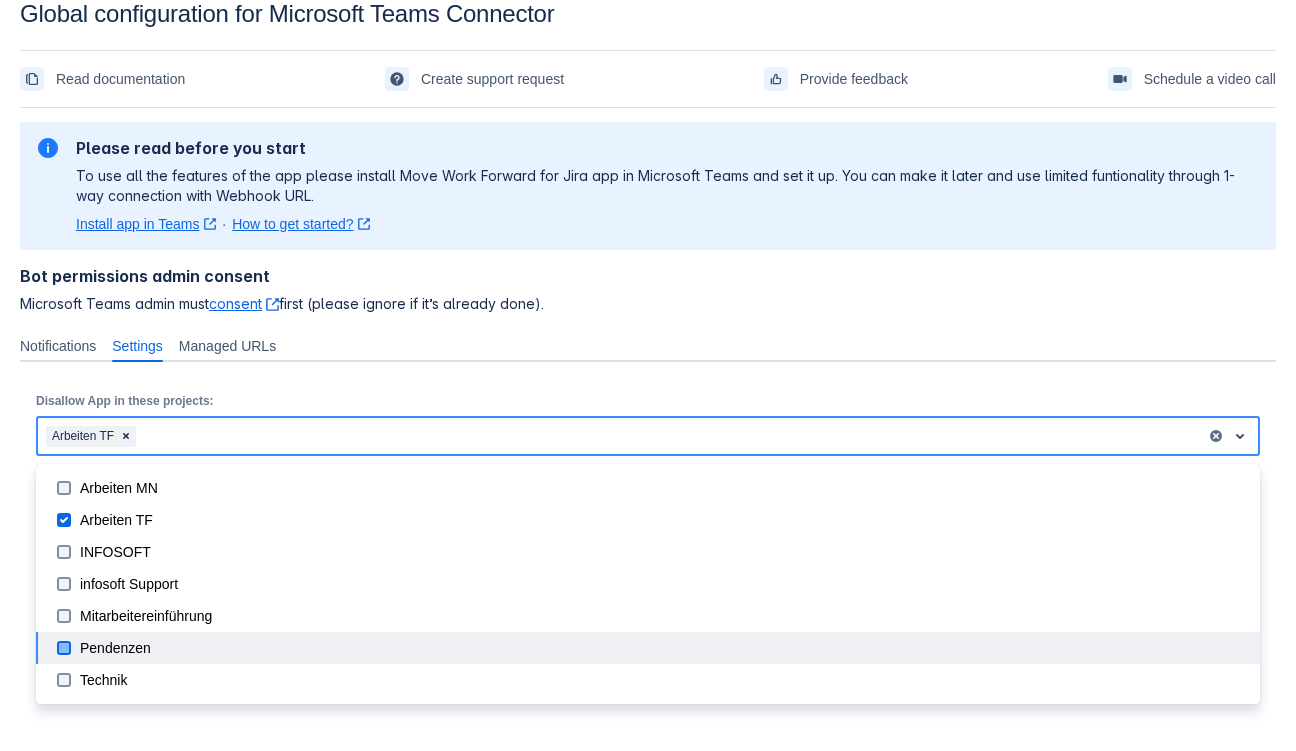 click on "Pendenzen" at bounding box center (664, 648) 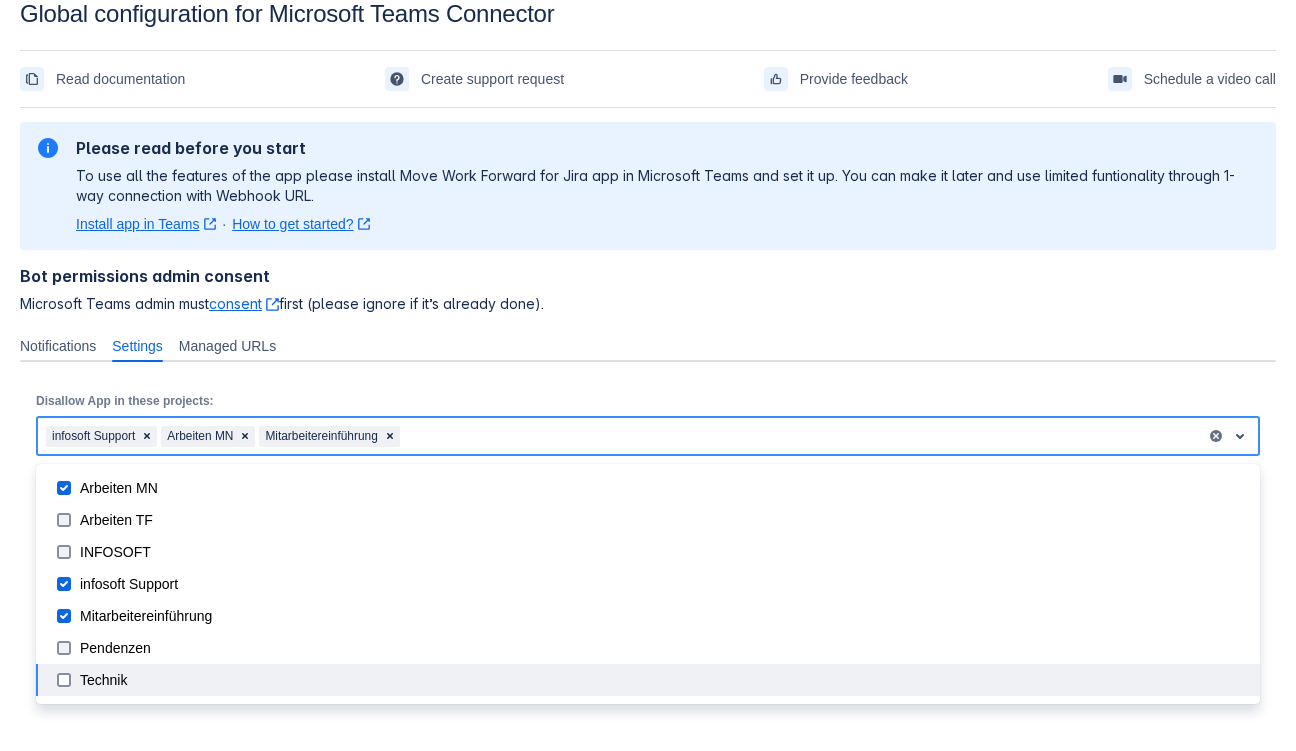 click on "Arbeiten MN Arbeiten TF INFOSOFT infosoft Support Mitarbeitereinführung Pendenzen Technik" at bounding box center [648, 584] 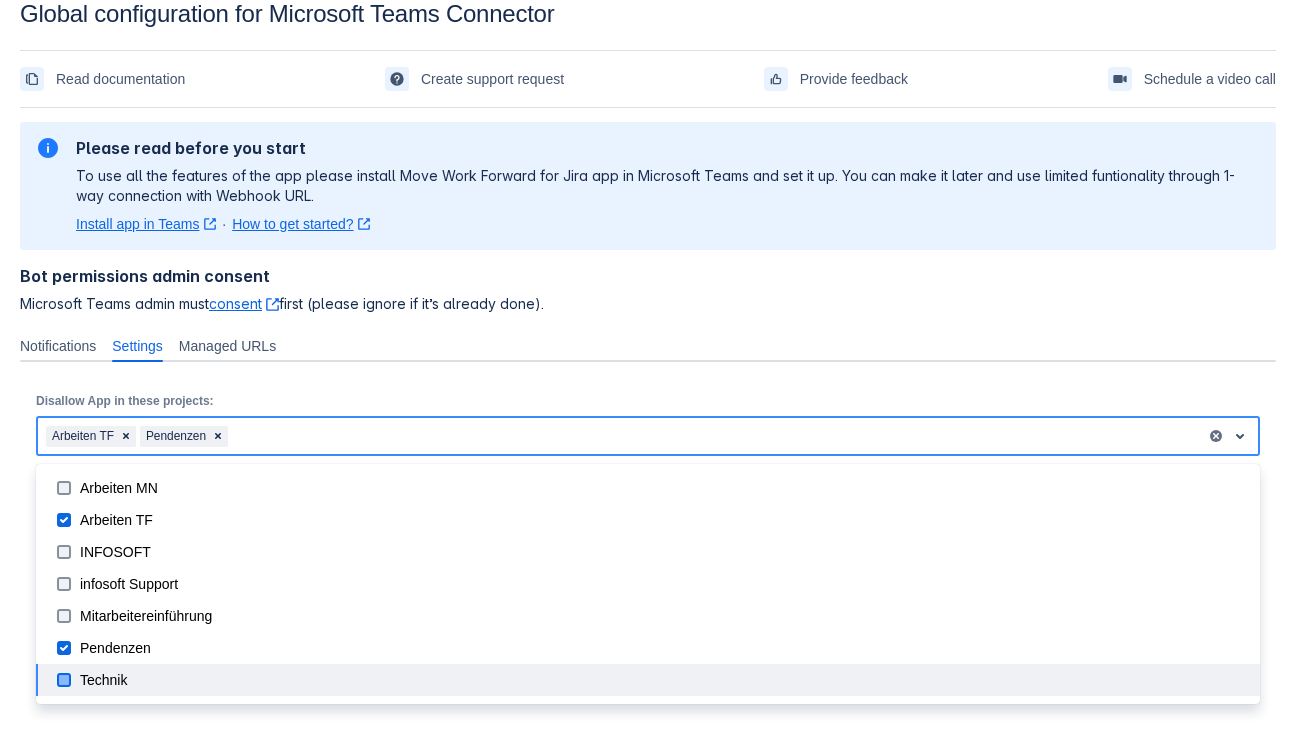 click at bounding box center [64, 680] 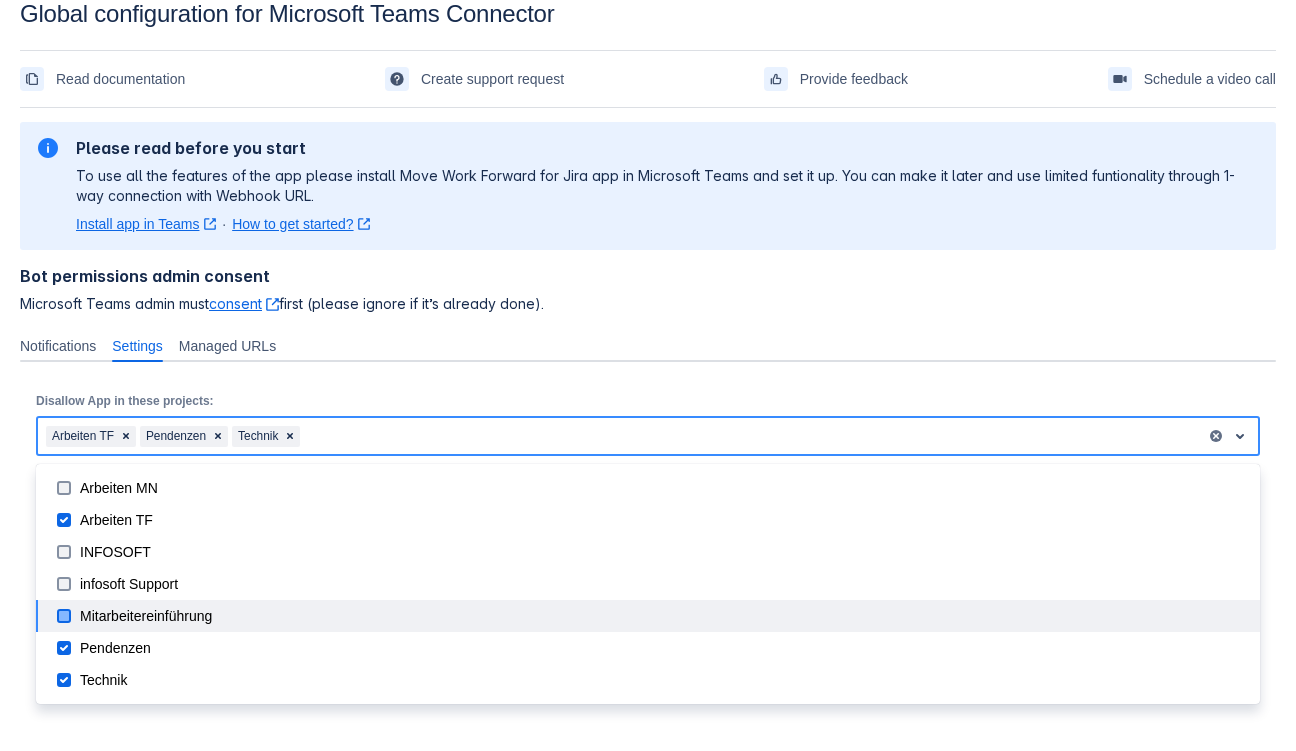 click at bounding box center (64, 616) 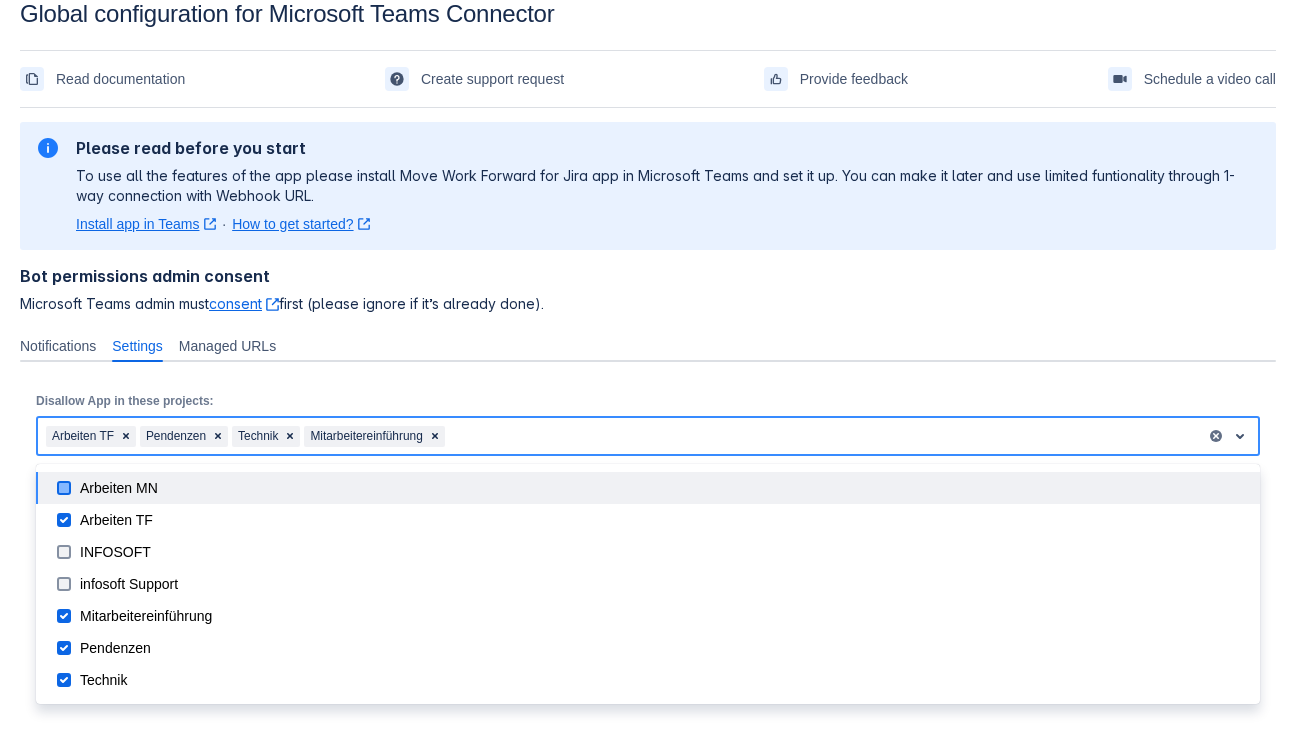 click at bounding box center [64, 488] 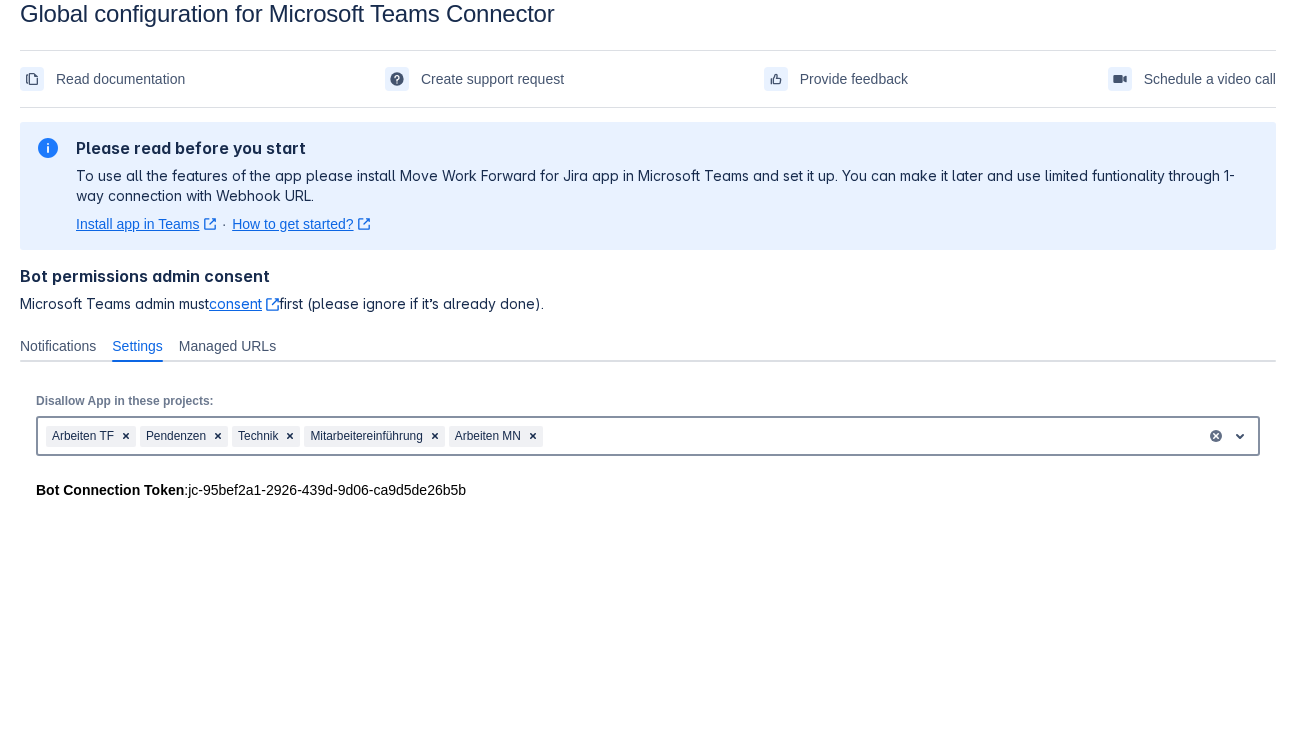 click on "Bot permissions admin consent Microsoft Teams admin must  consent ﻿ , (opens new window)  first (please ignore if it’s already done)." at bounding box center [648, 290] 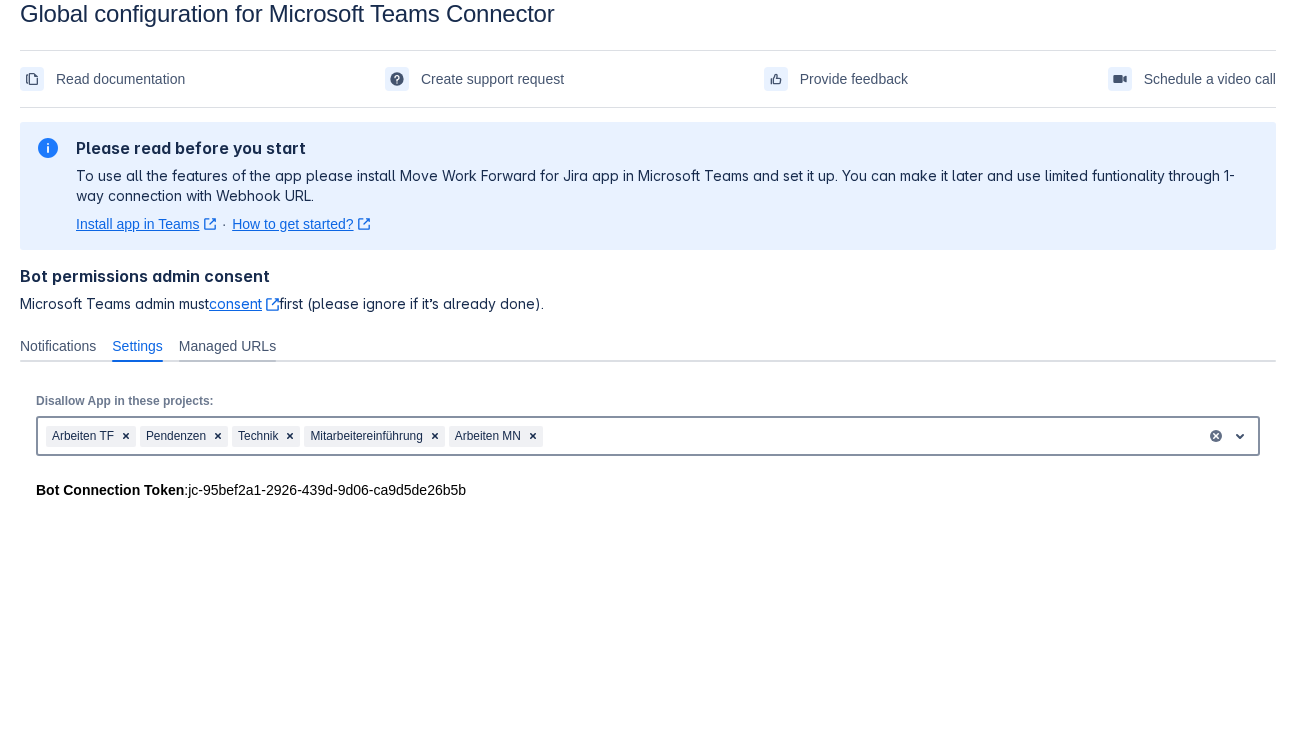 click on "Managed URLs" at bounding box center (227, 346) 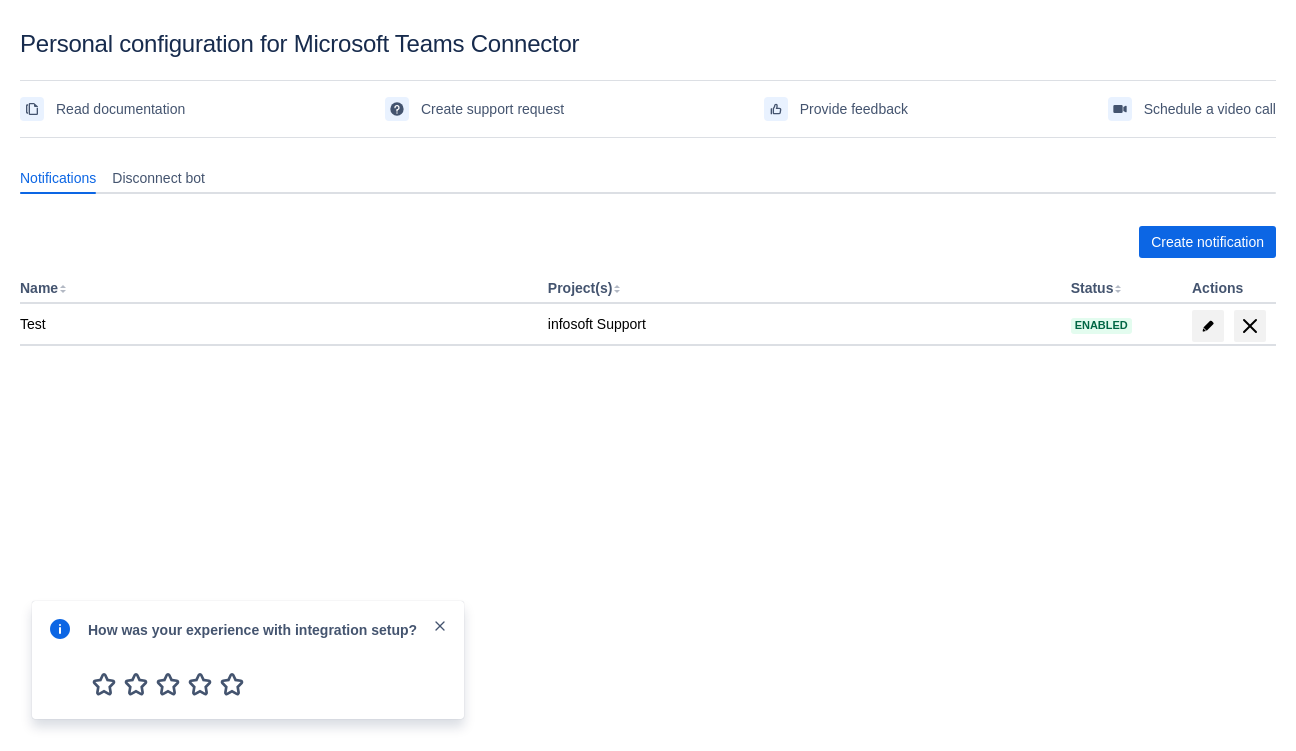 scroll, scrollTop: 0, scrollLeft: 0, axis: both 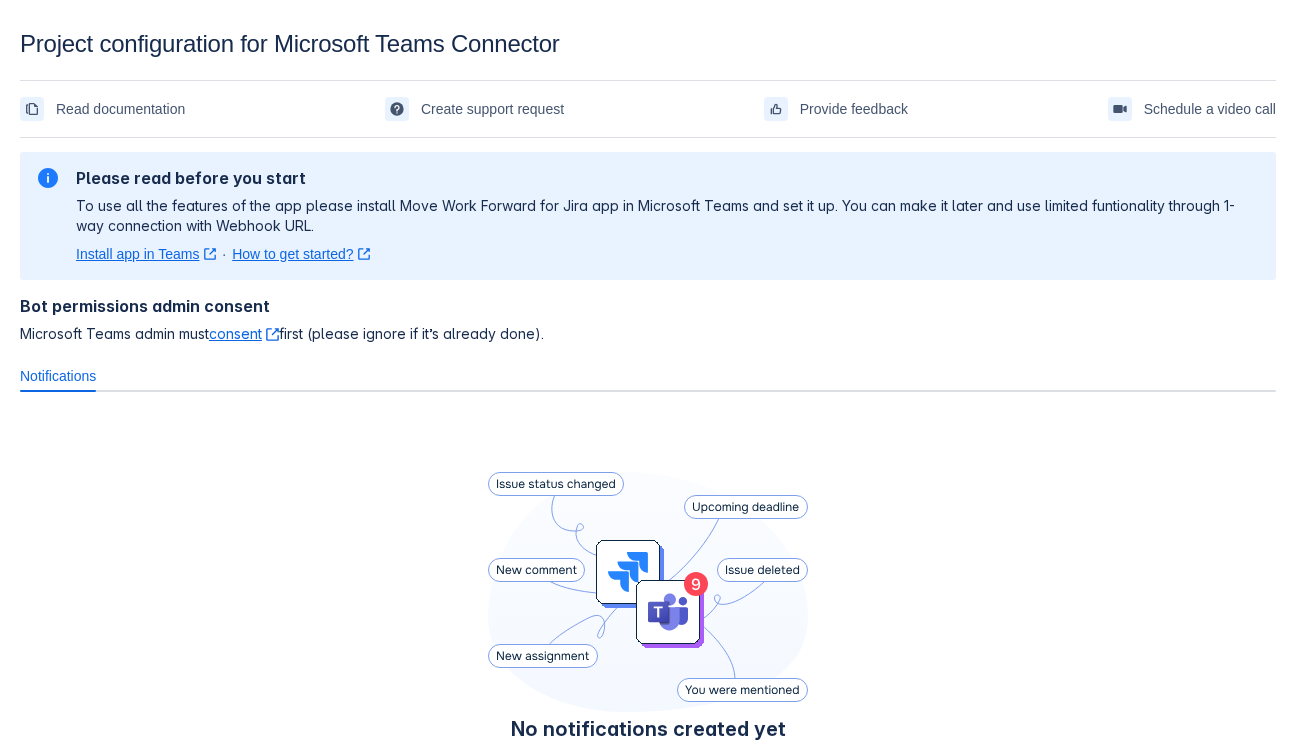click on "Please read before you start" at bounding box center [668, 178] 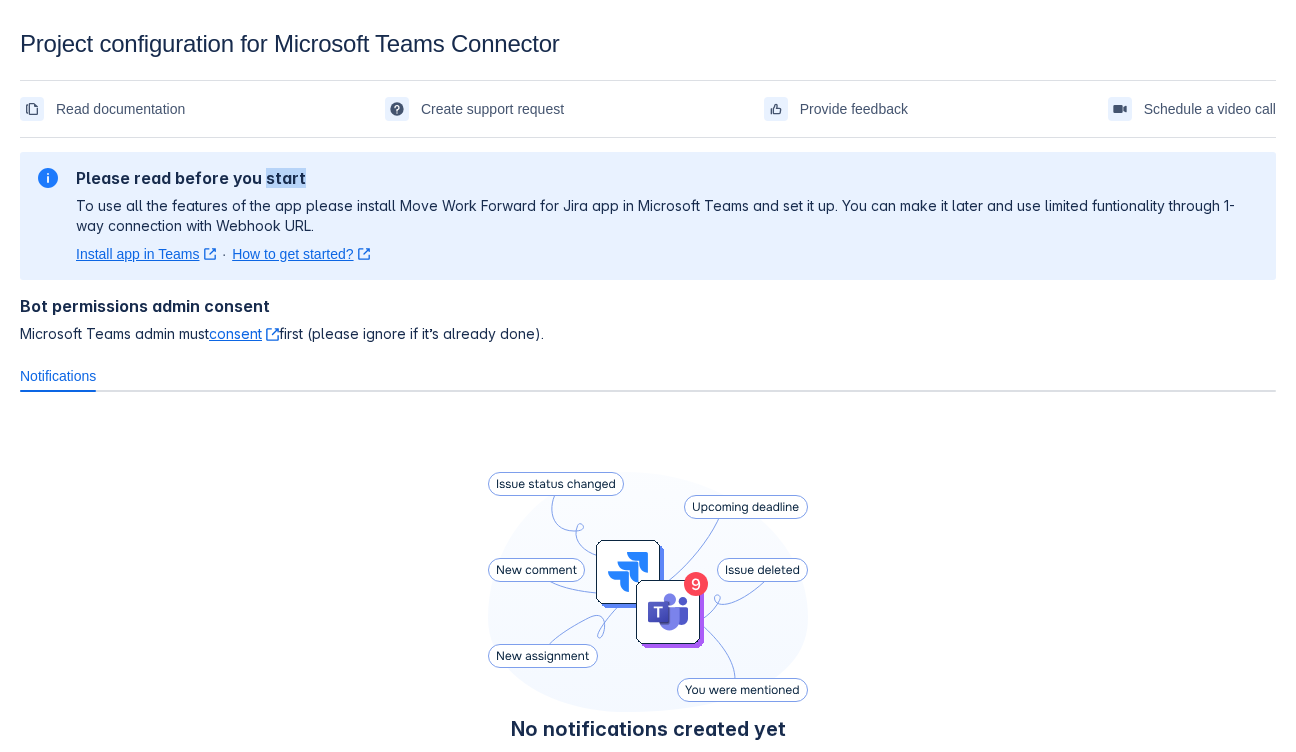 click on "Please read before you start" at bounding box center [668, 178] 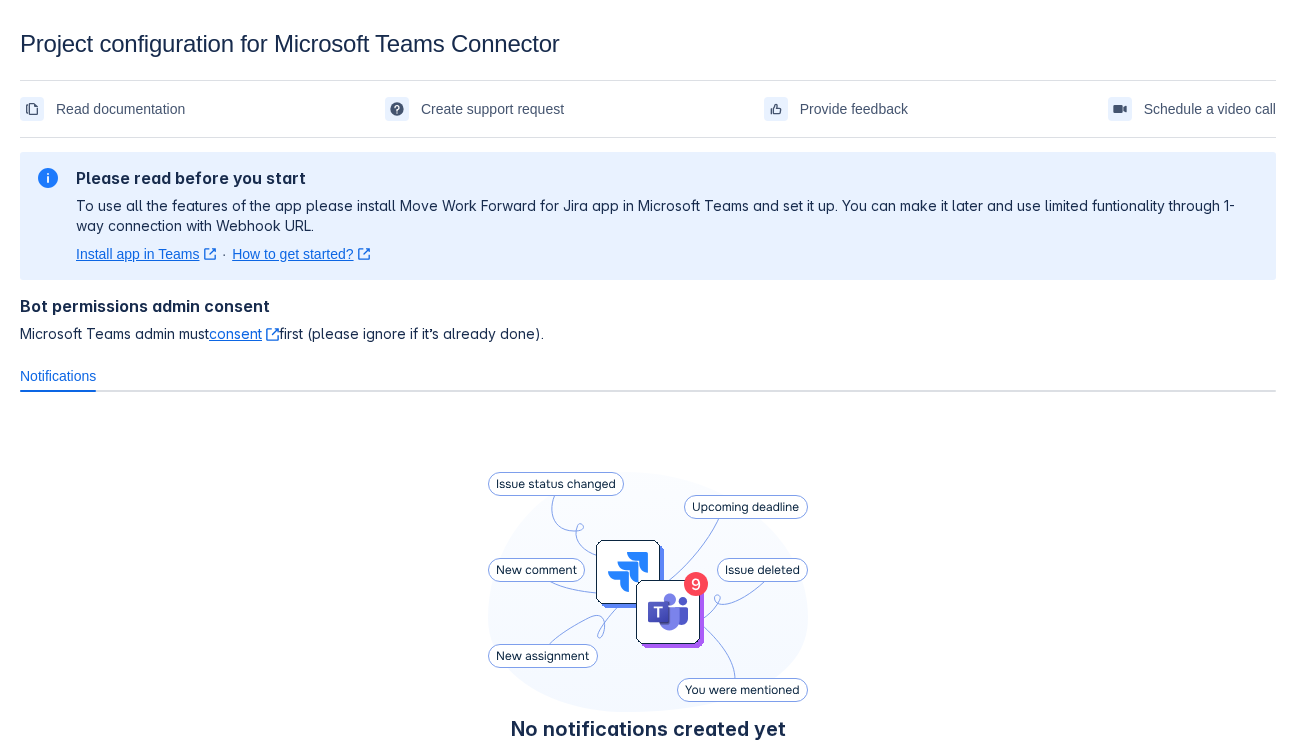 click on "Please read before you start" at bounding box center (668, 178) 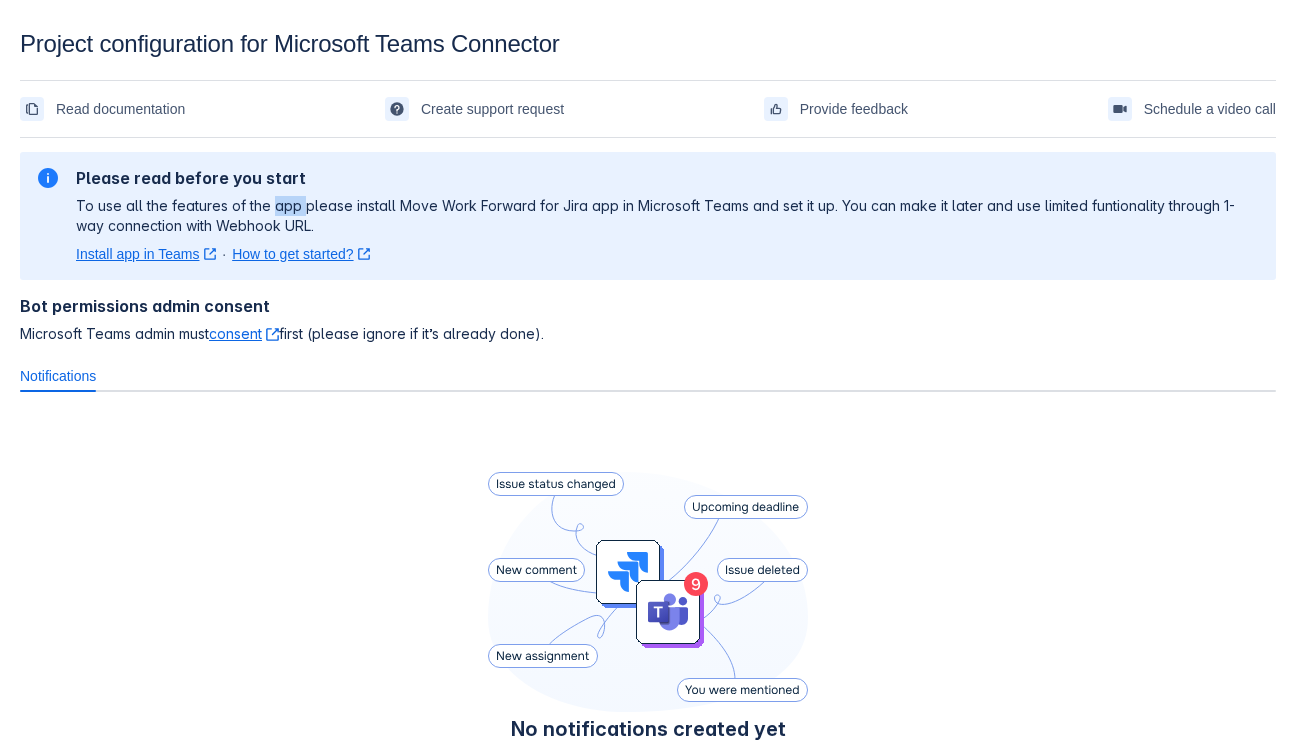 click on "To use all the features of the app please install Move Work Forward for Jira app in Microsoft Teams and set it up. You can make it later and use limited funtionality through 1-way connection with Webhook URL." at bounding box center (668, 216) 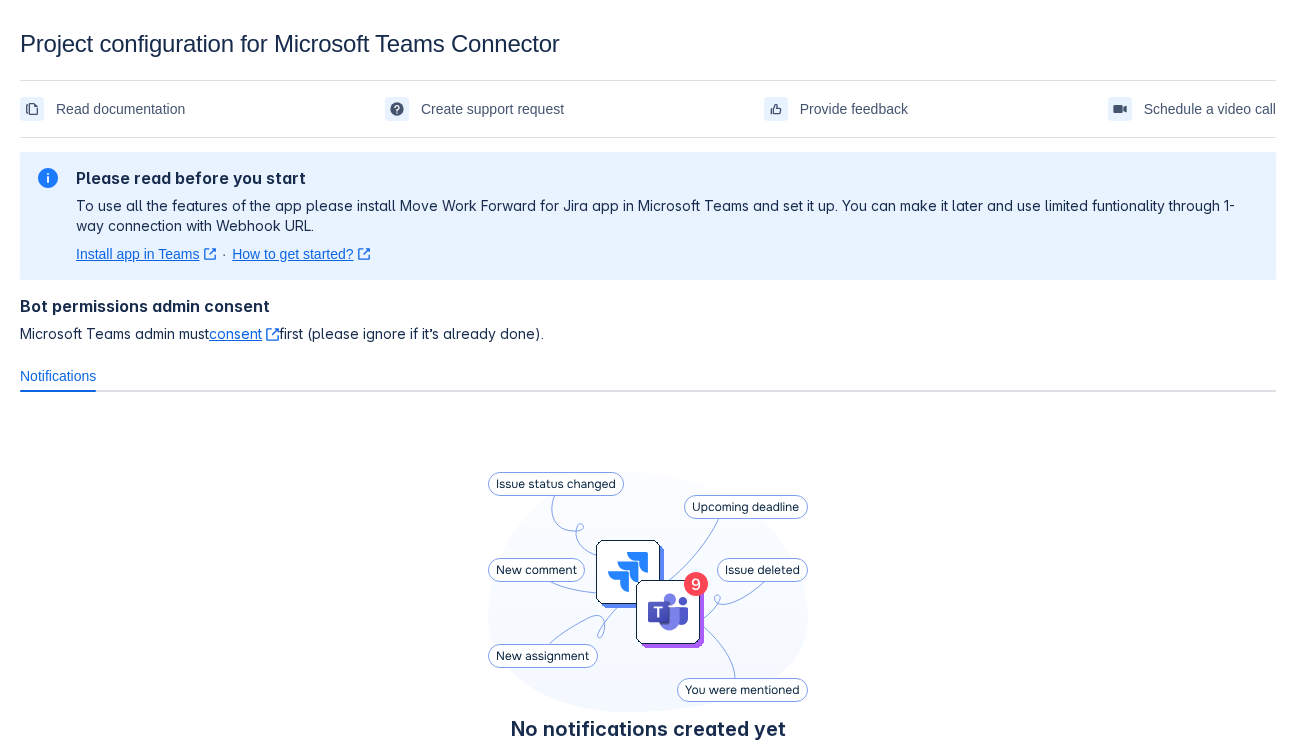 click on "To use all the features of the app please install Move Work Forward for Jira app in Microsoft Teams and set it up. You can make it later and use limited funtionality through 1-way connection with Webhook URL." at bounding box center [668, 216] 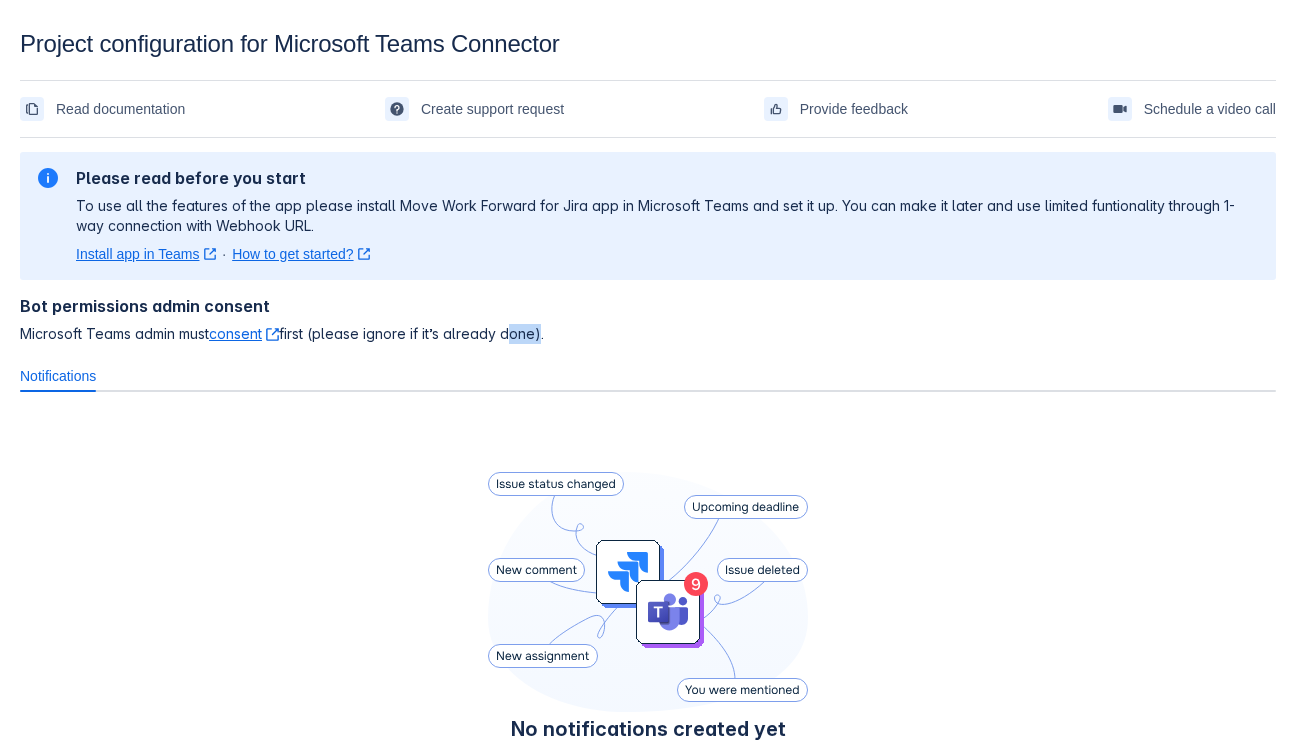 click on "Bot permissions admin consent Microsoft Teams admin must  consent ﻿ , (opens new window)  first (please ignore if it’s already done)." at bounding box center (648, 320) 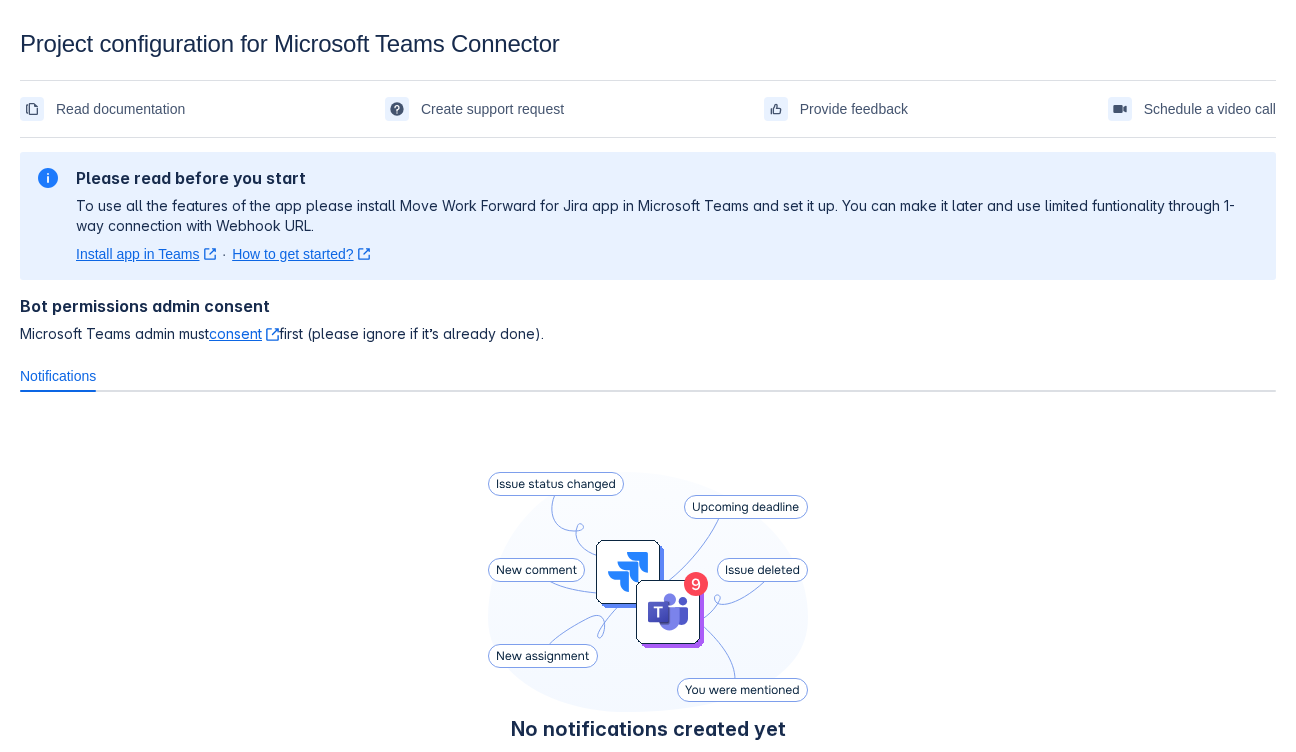 click on "Bot permissions admin consent Microsoft Teams admin must  consent ﻿ , (opens new window)  first (please ignore if it’s already done)." at bounding box center (648, 320) 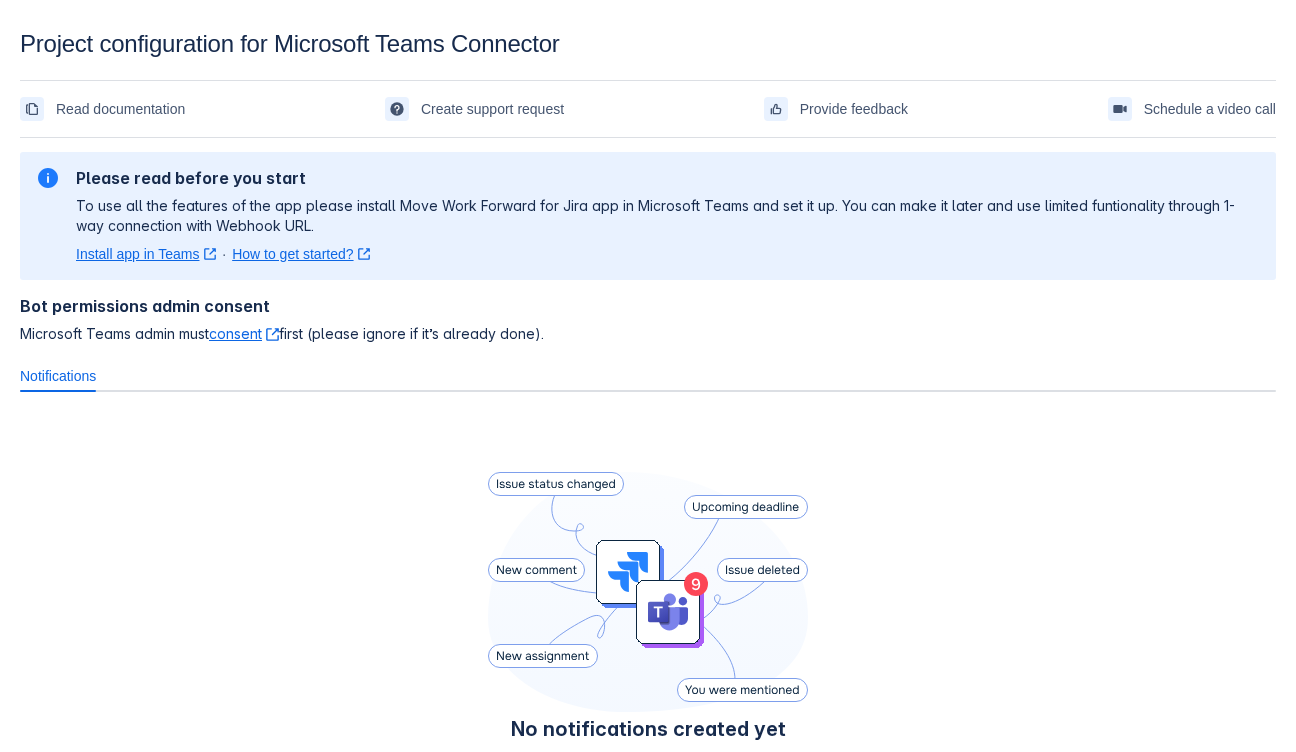 scroll, scrollTop: 208, scrollLeft: 0, axis: vertical 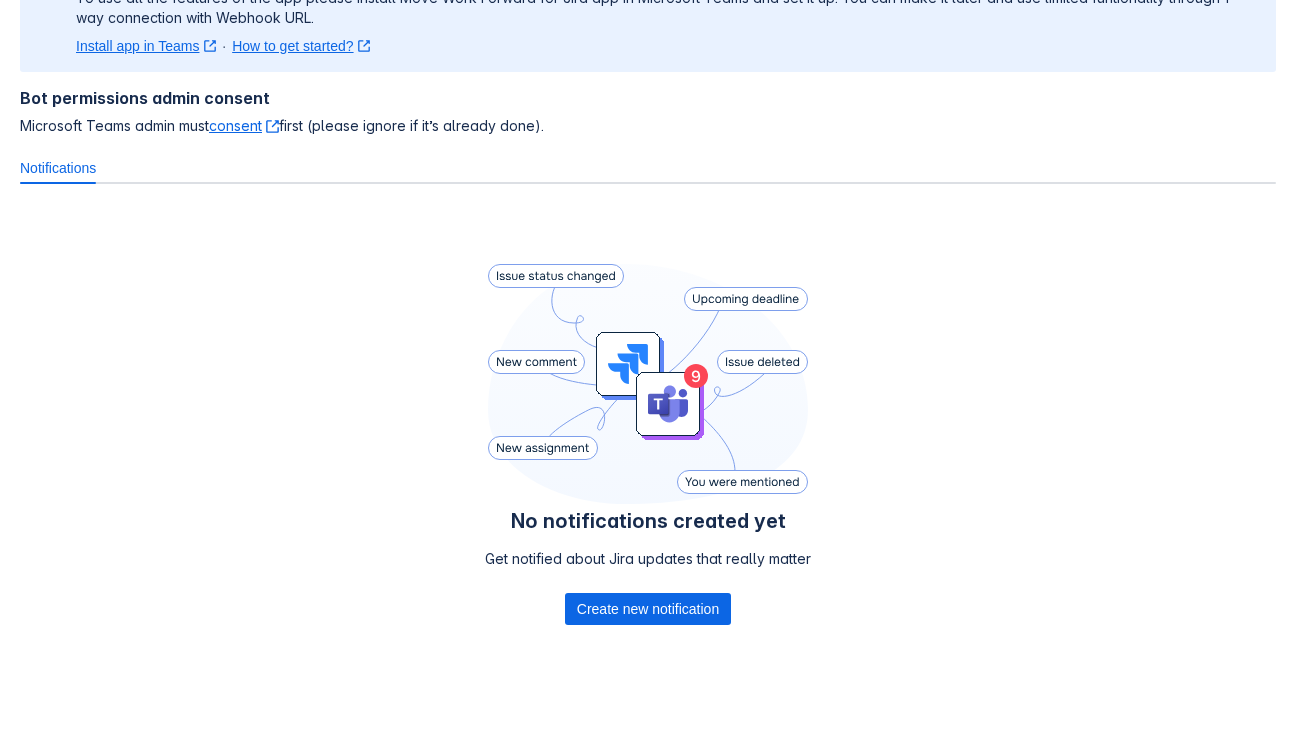 click on "Microsoft Teams admin must  consent ﻿ , (opens new window)  first (please ignore if it’s already done)." at bounding box center (648, 126) 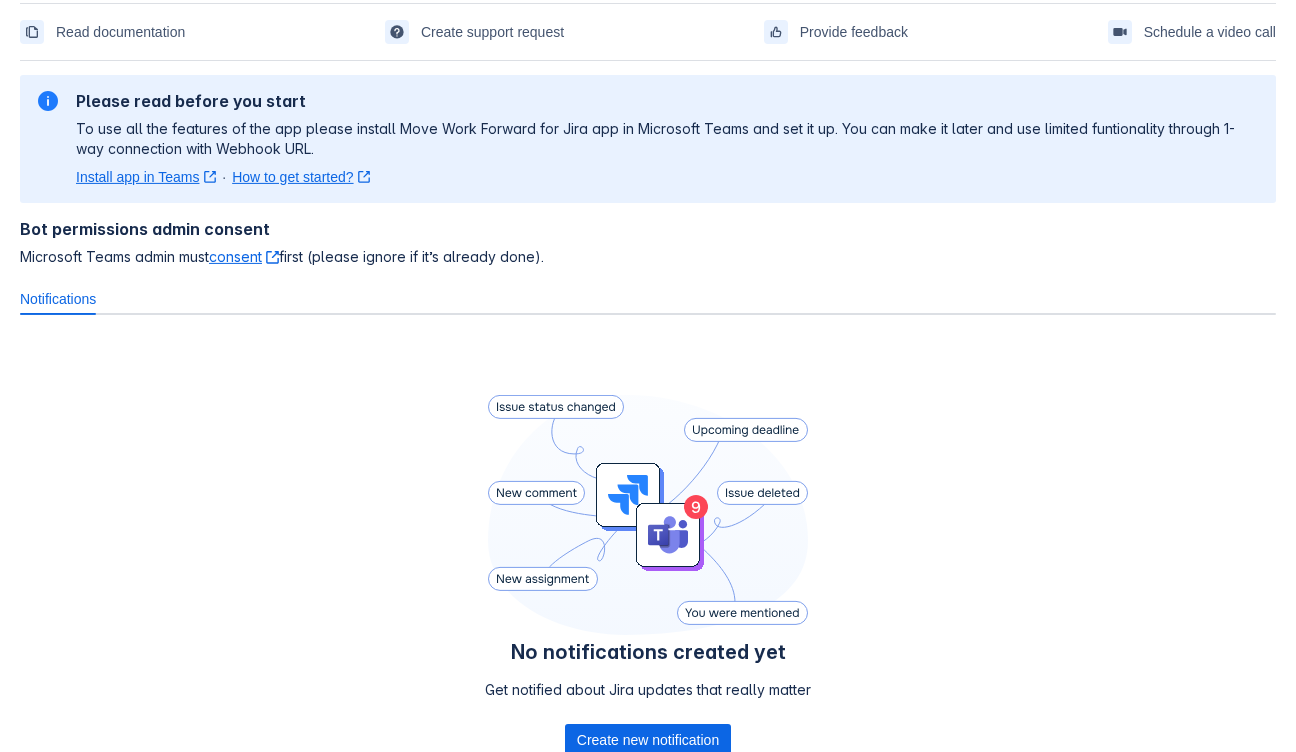 scroll, scrollTop: 0, scrollLeft: 0, axis: both 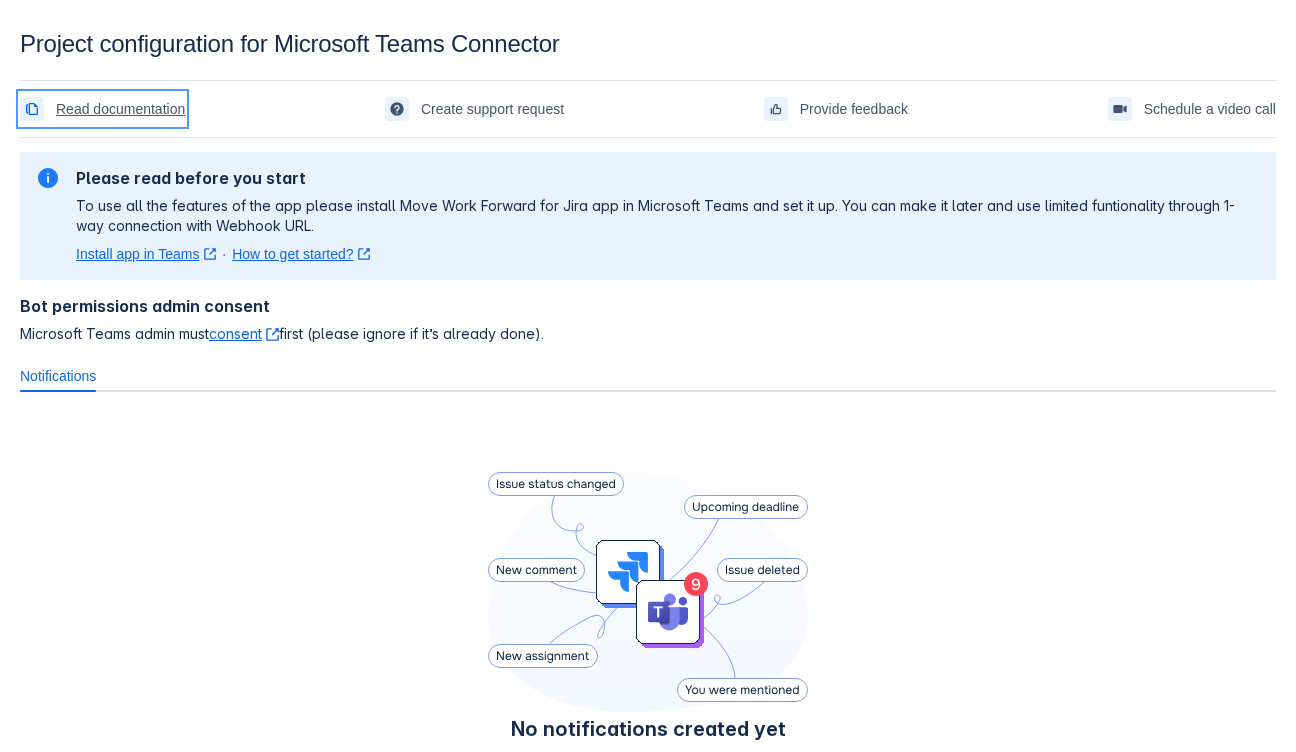 click on "Read documentation" at bounding box center (120, 109) 